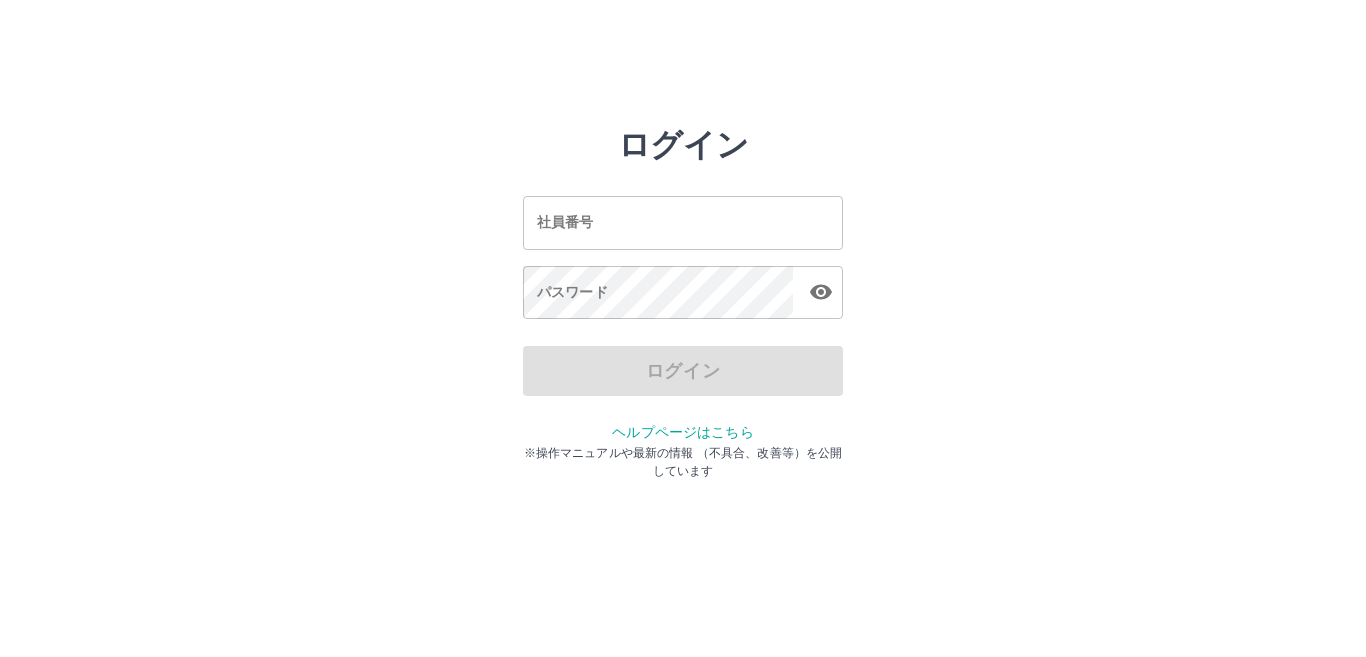 scroll, scrollTop: 0, scrollLeft: 0, axis: both 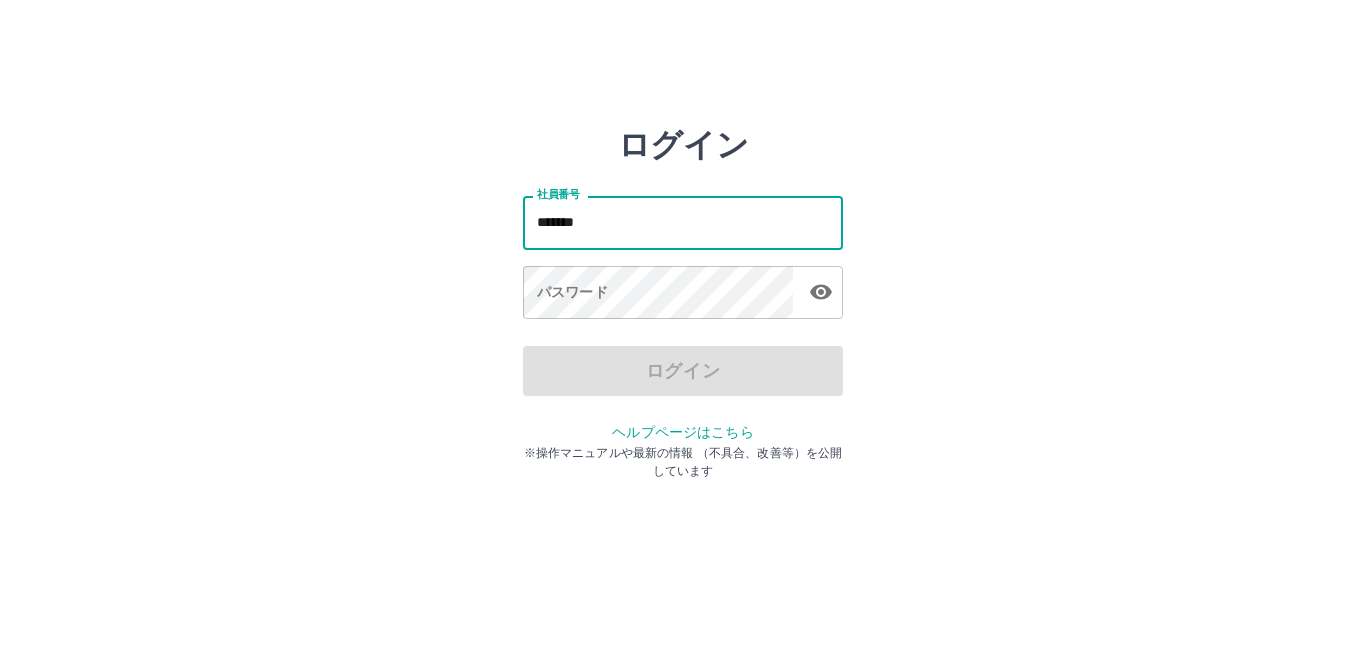 type on "*******" 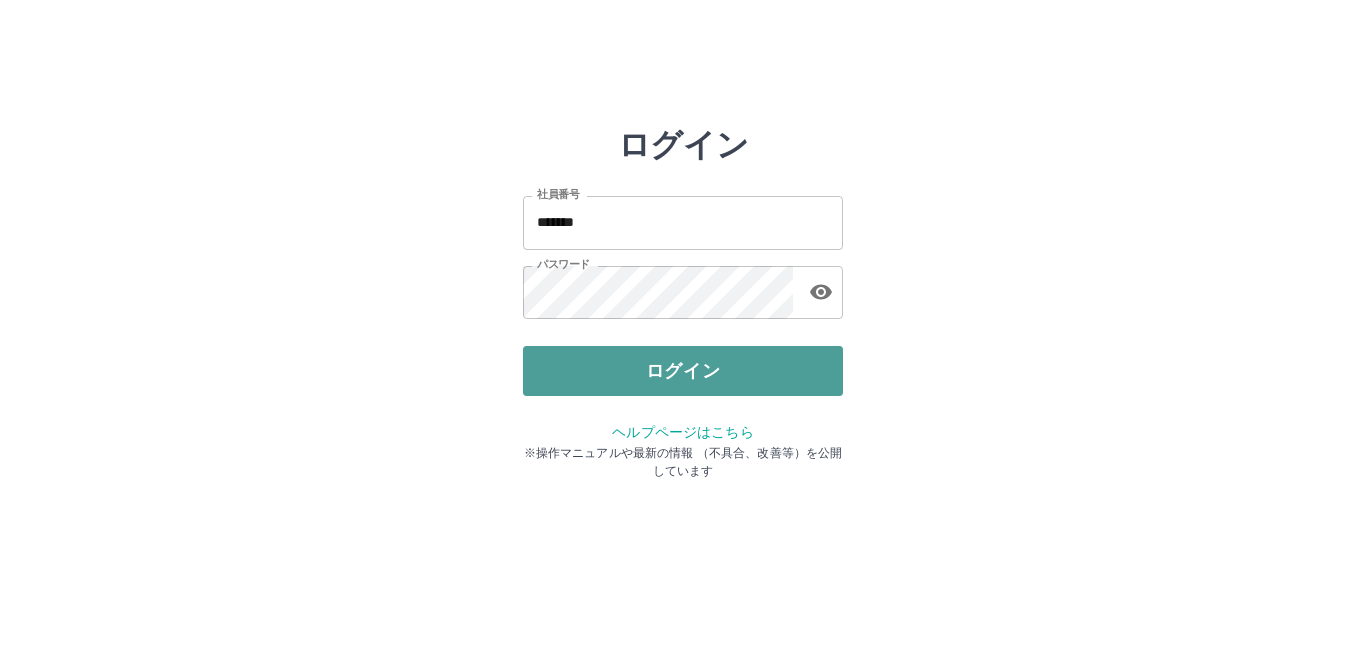 click on "ログイン" at bounding box center (683, 371) 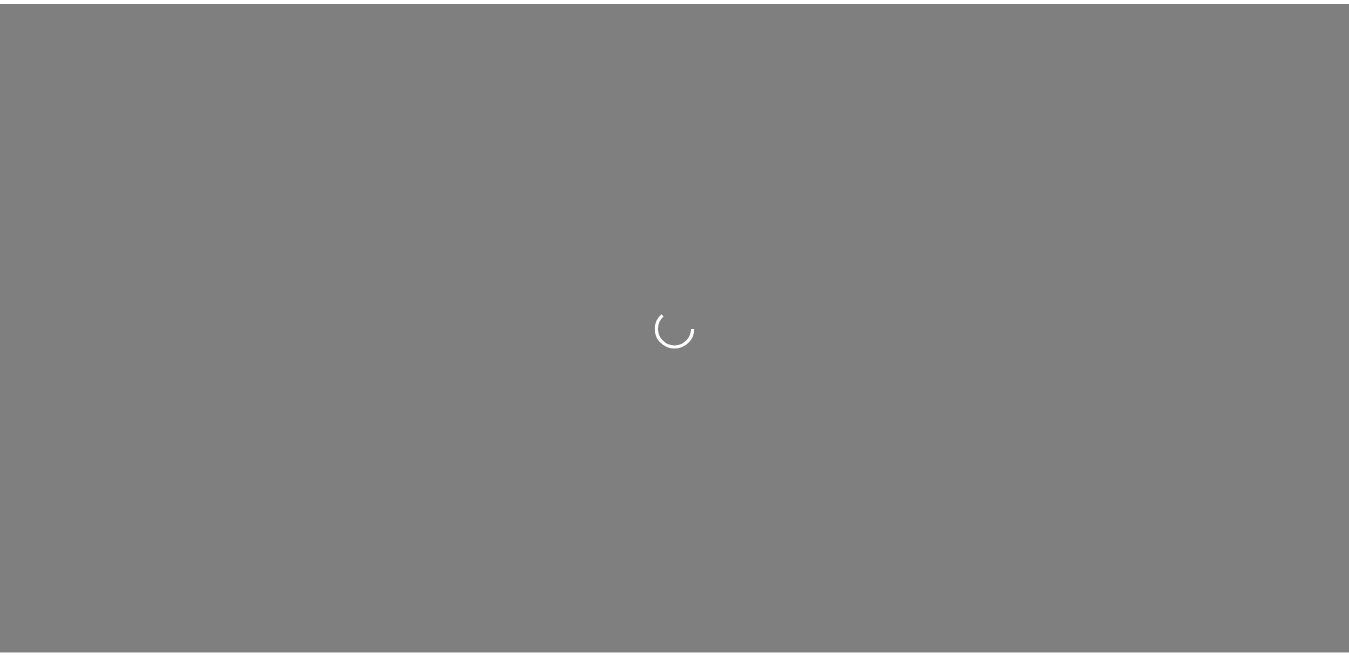scroll, scrollTop: 0, scrollLeft: 0, axis: both 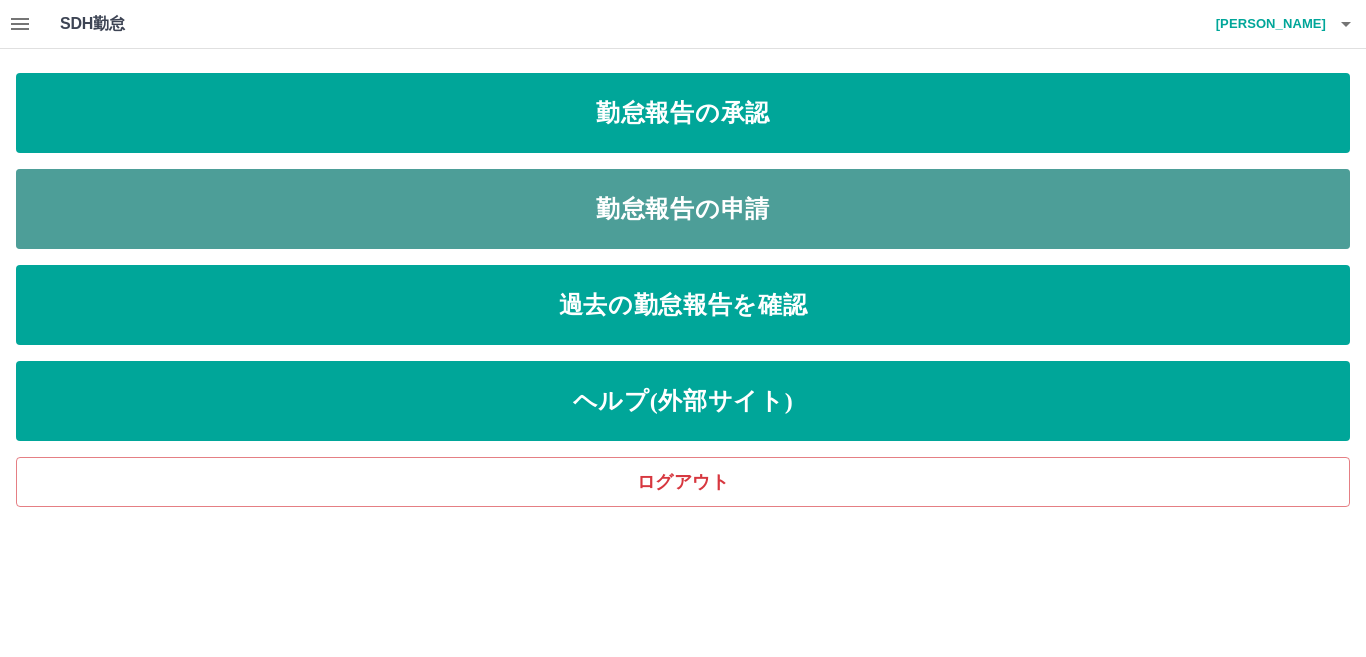 click on "勤怠報告の申請" at bounding box center (683, 209) 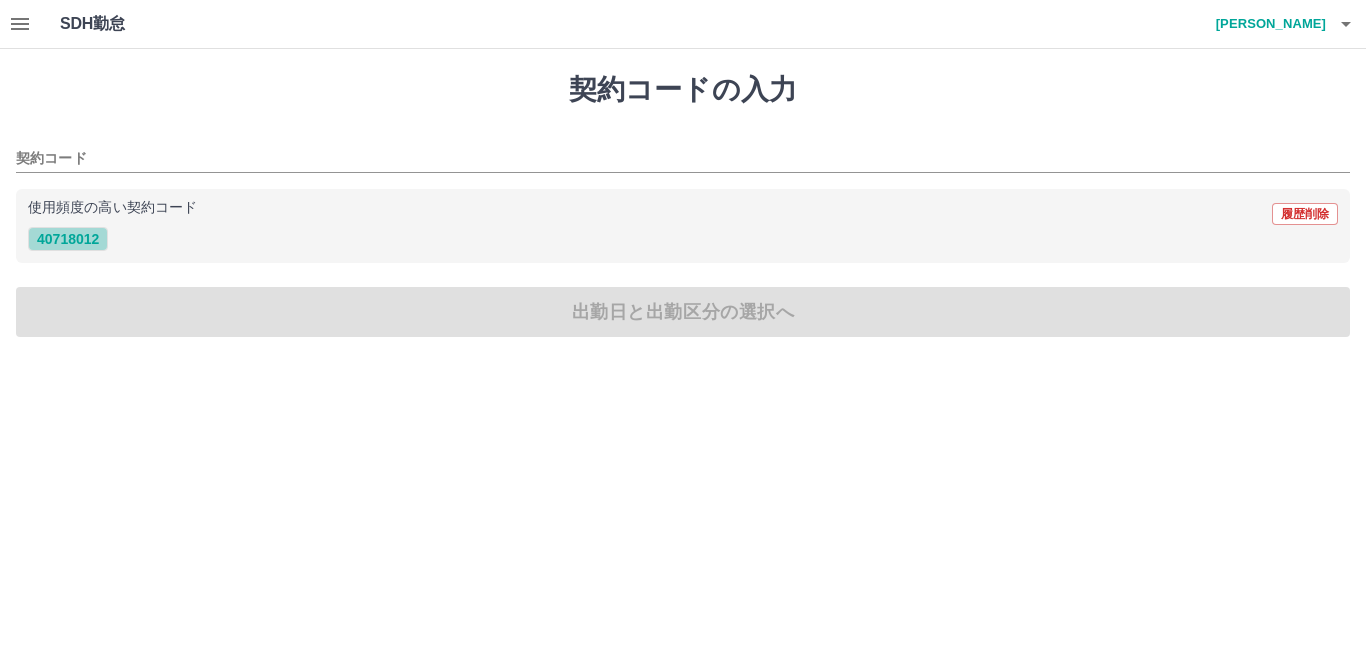 click on "40718012" at bounding box center (68, 239) 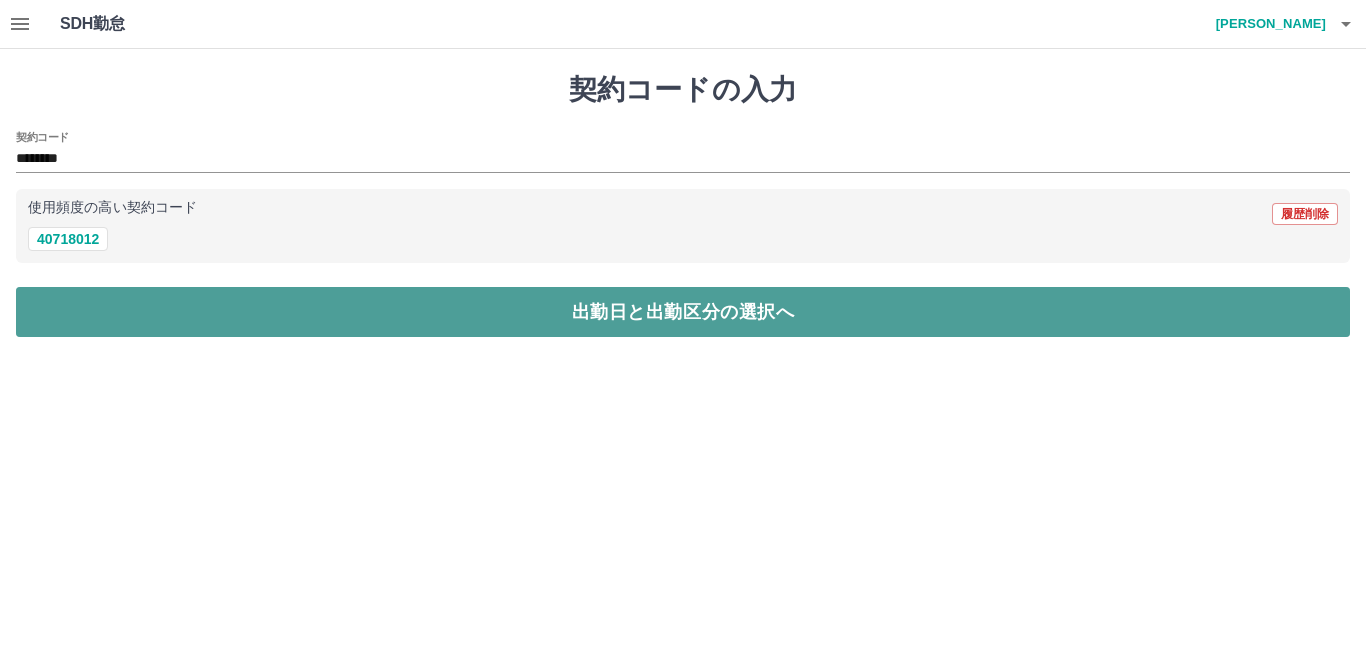 click on "出勤日と出勤区分の選択へ" at bounding box center (683, 312) 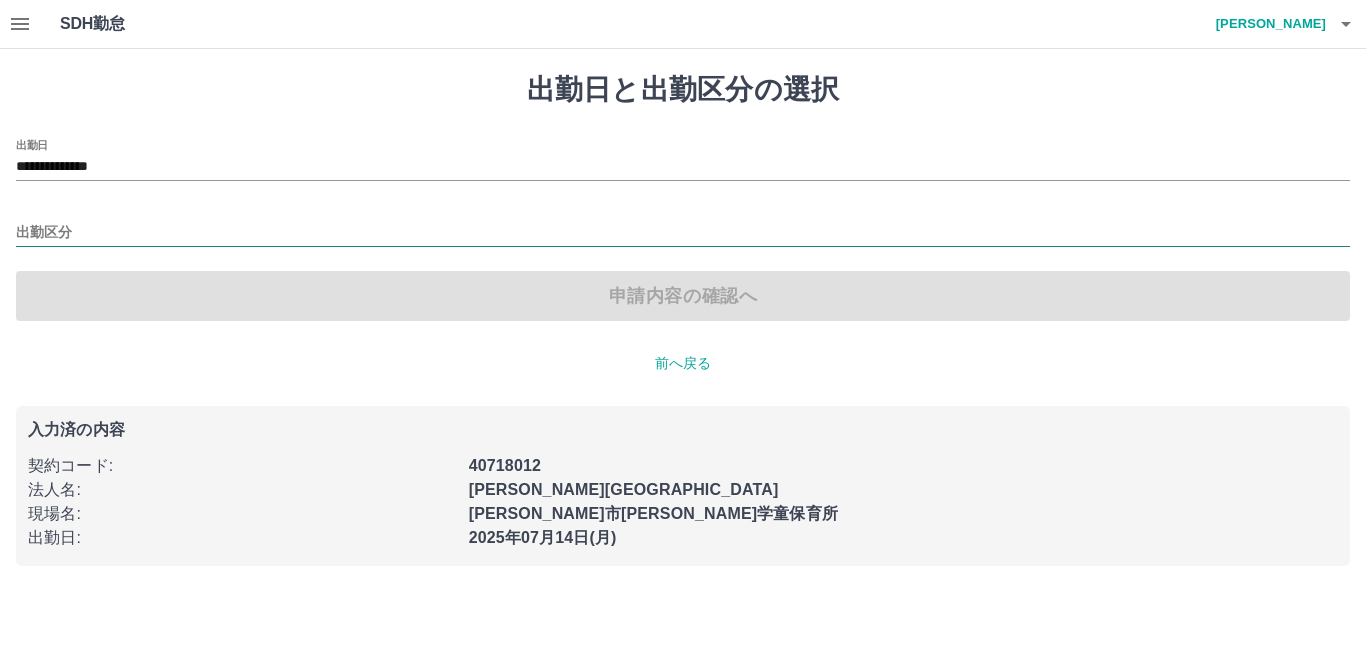 click on "出勤区分" at bounding box center (683, 233) 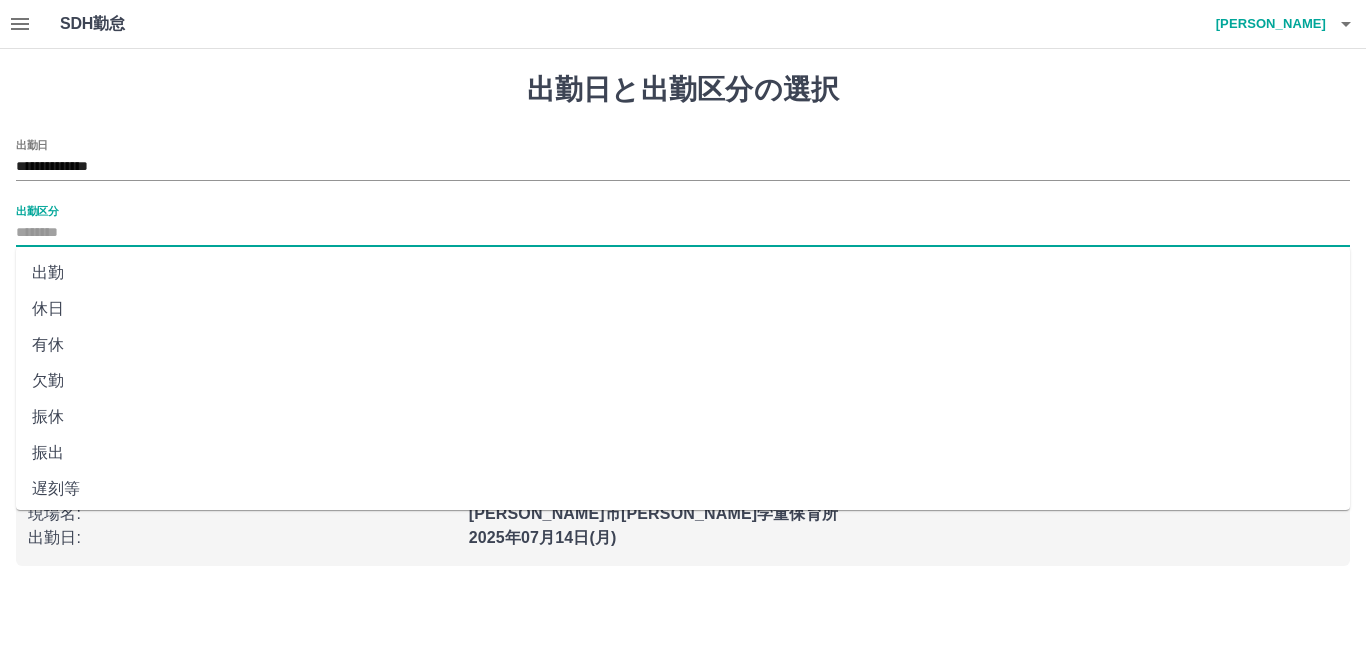 click on "出勤" at bounding box center [683, 273] 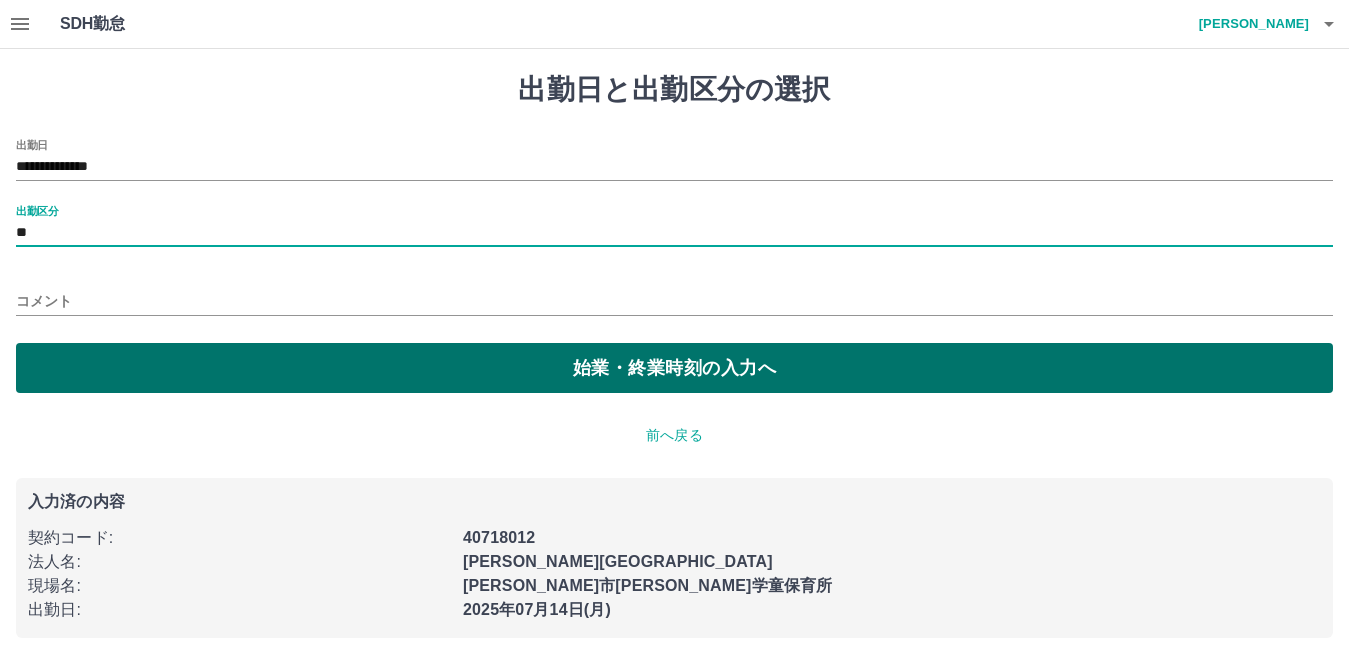click on "始業・終業時刻の入力へ" at bounding box center (674, 368) 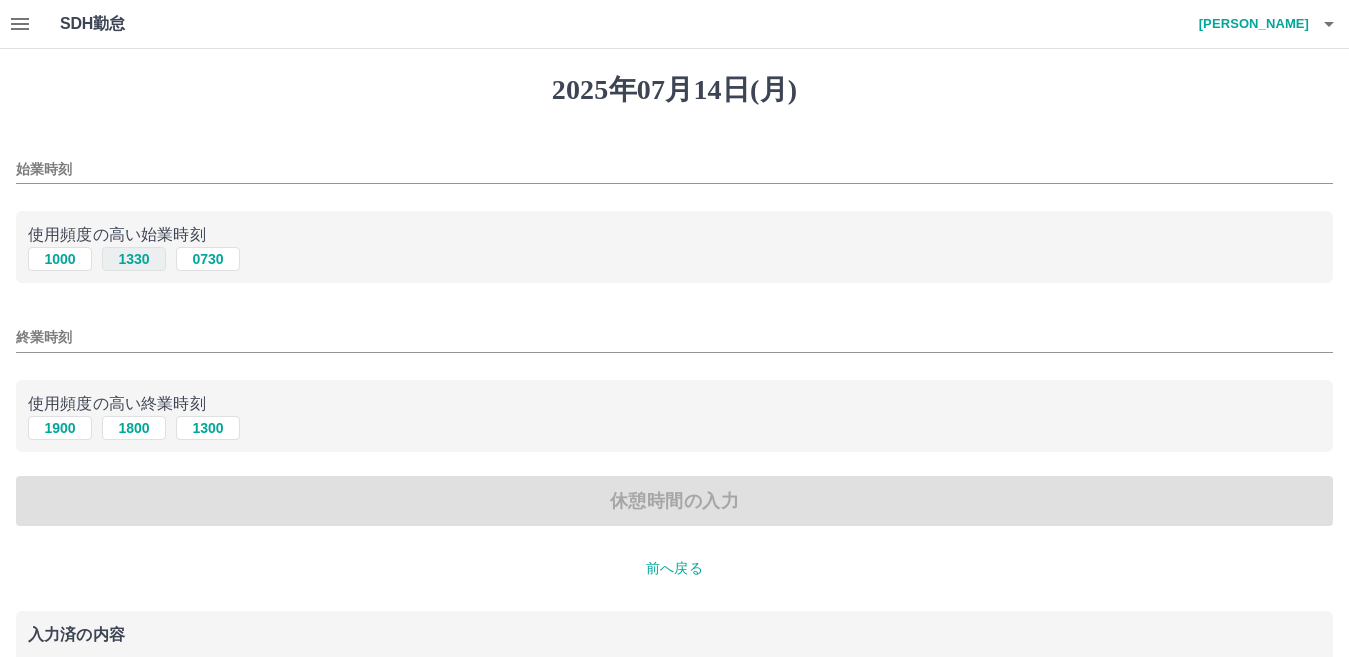 click on "1330" at bounding box center [134, 259] 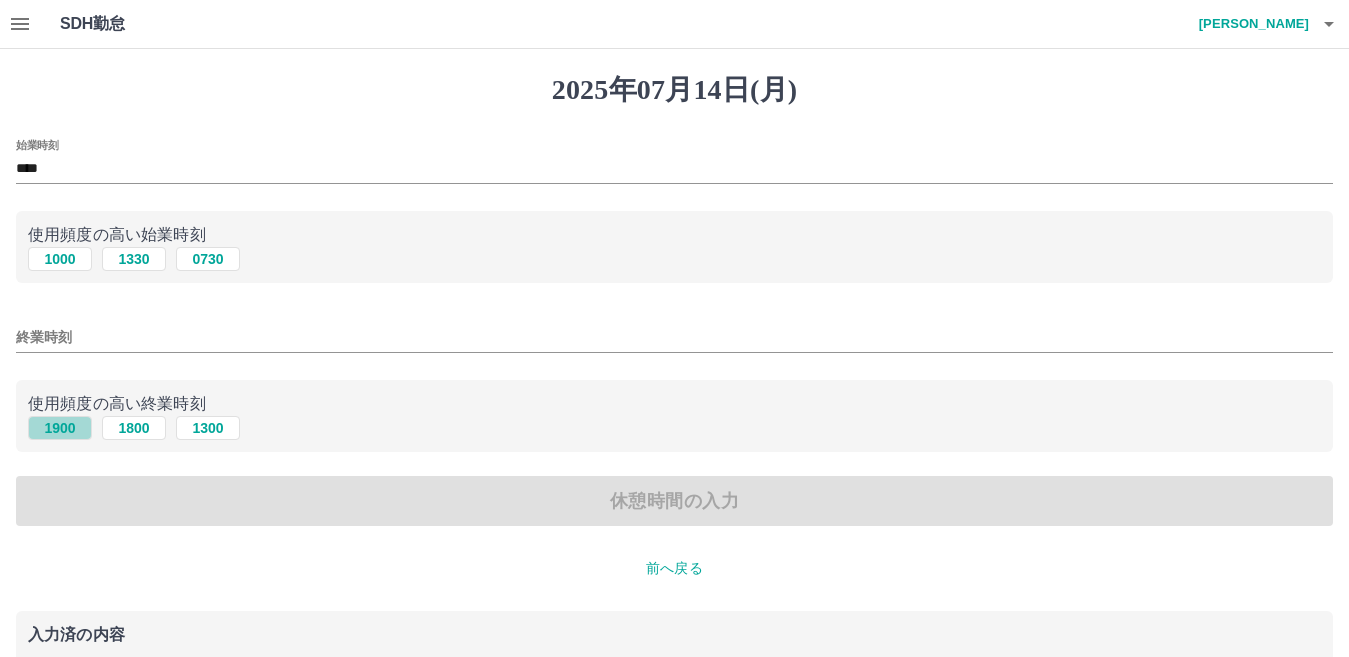 click on "1900" at bounding box center [60, 428] 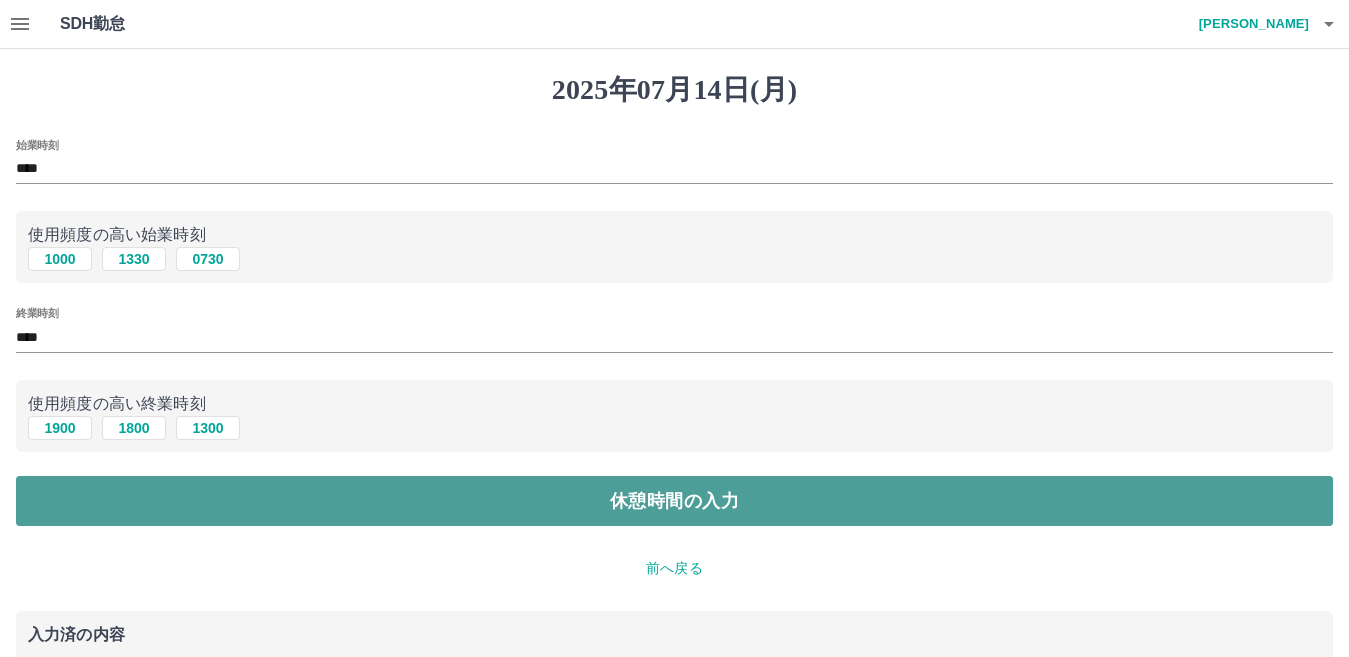 click on "休憩時間の入力" at bounding box center (674, 501) 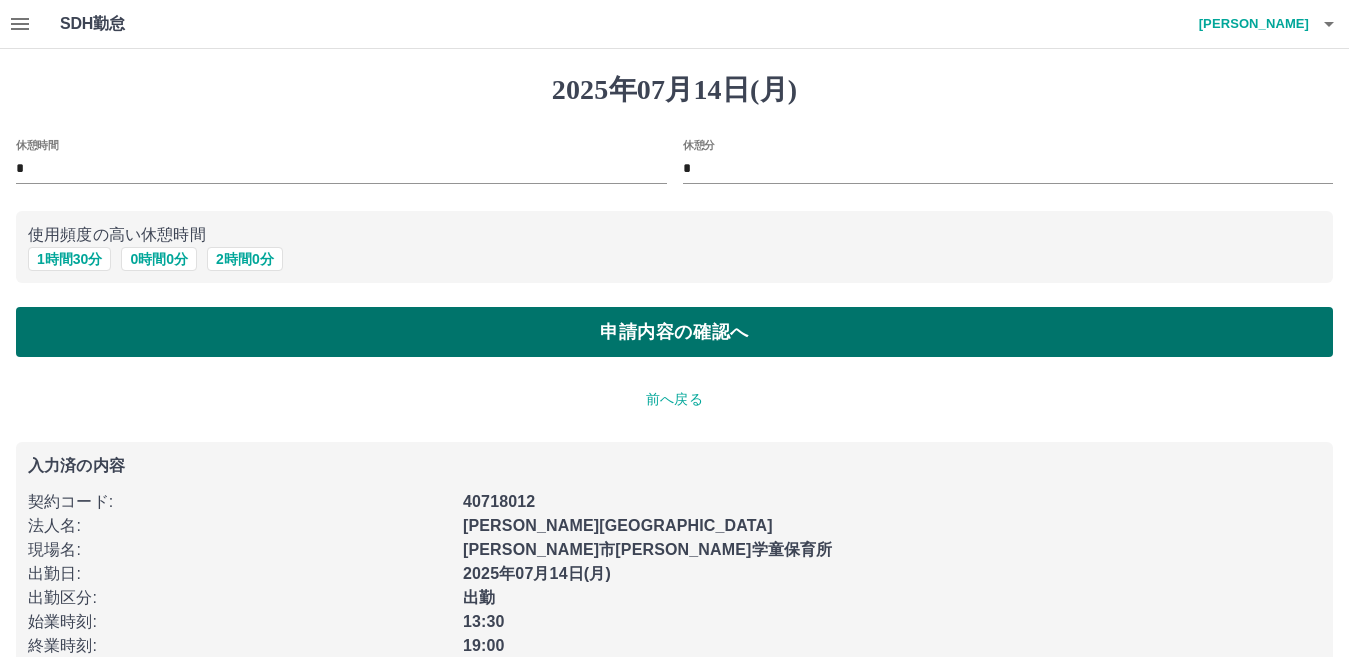 click on "申請内容の確認へ" at bounding box center [674, 332] 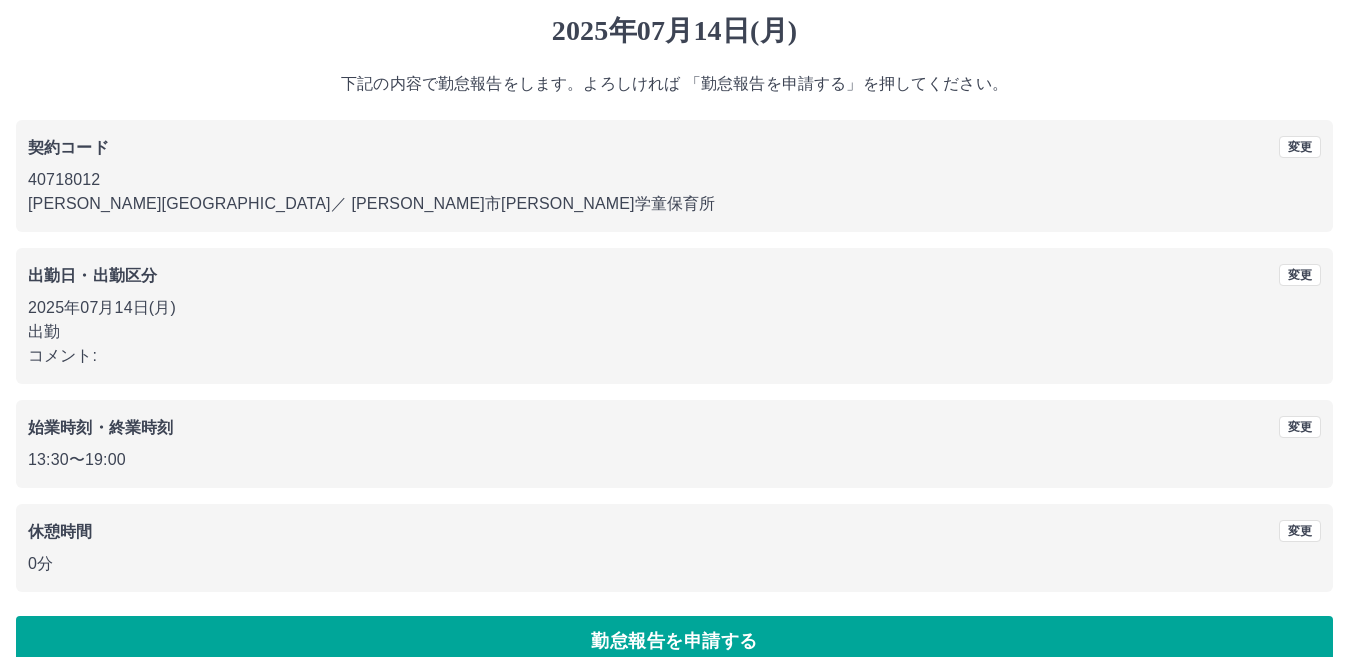 scroll, scrollTop: 92, scrollLeft: 0, axis: vertical 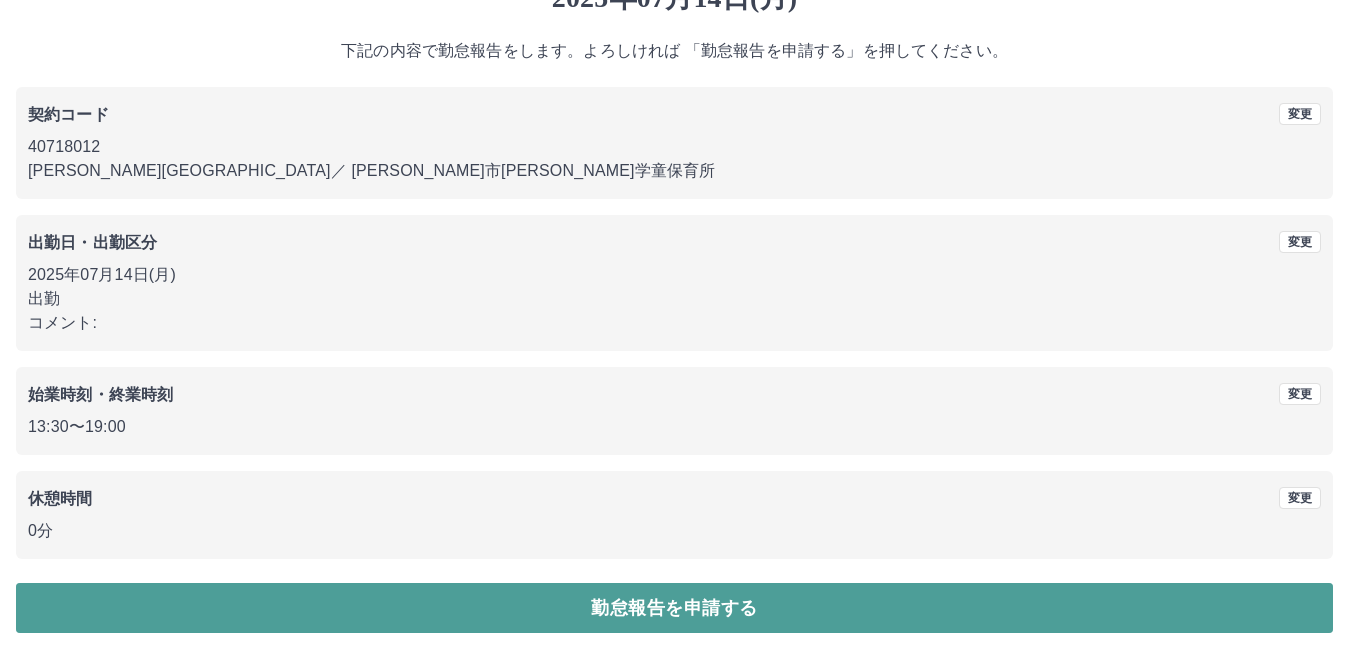 click on "勤怠報告を申請する" at bounding box center (674, 608) 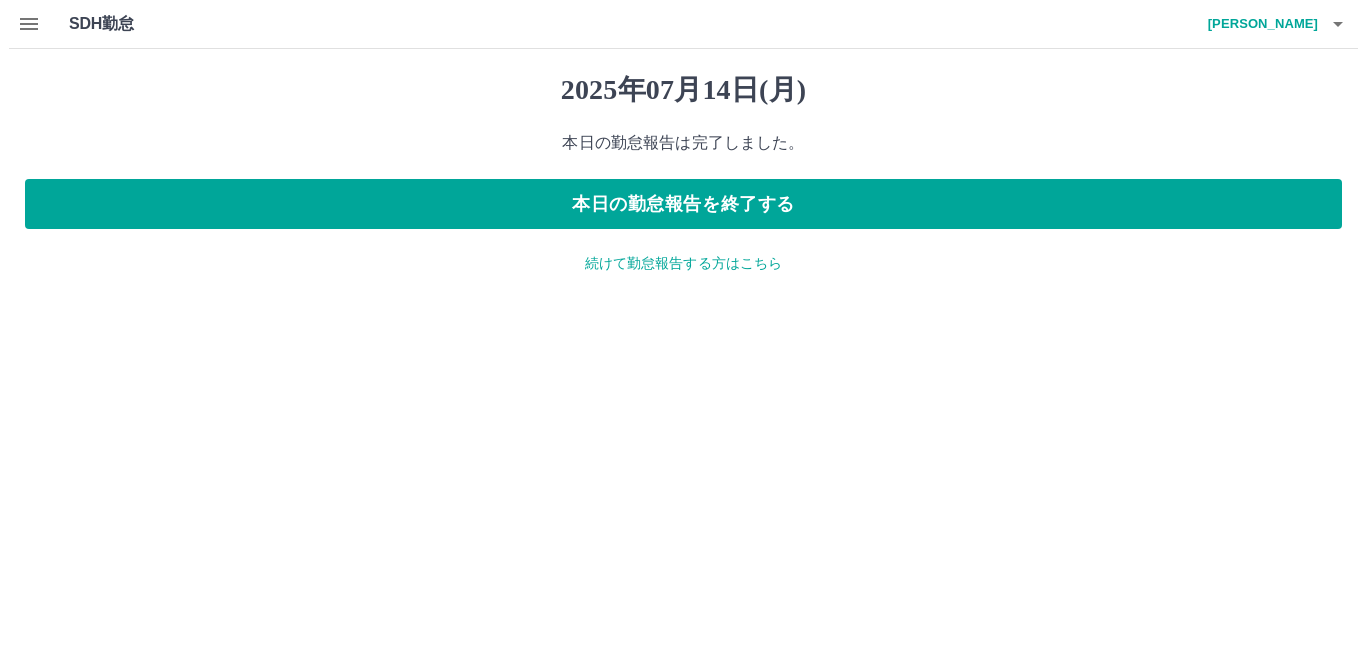scroll, scrollTop: 0, scrollLeft: 0, axis: both 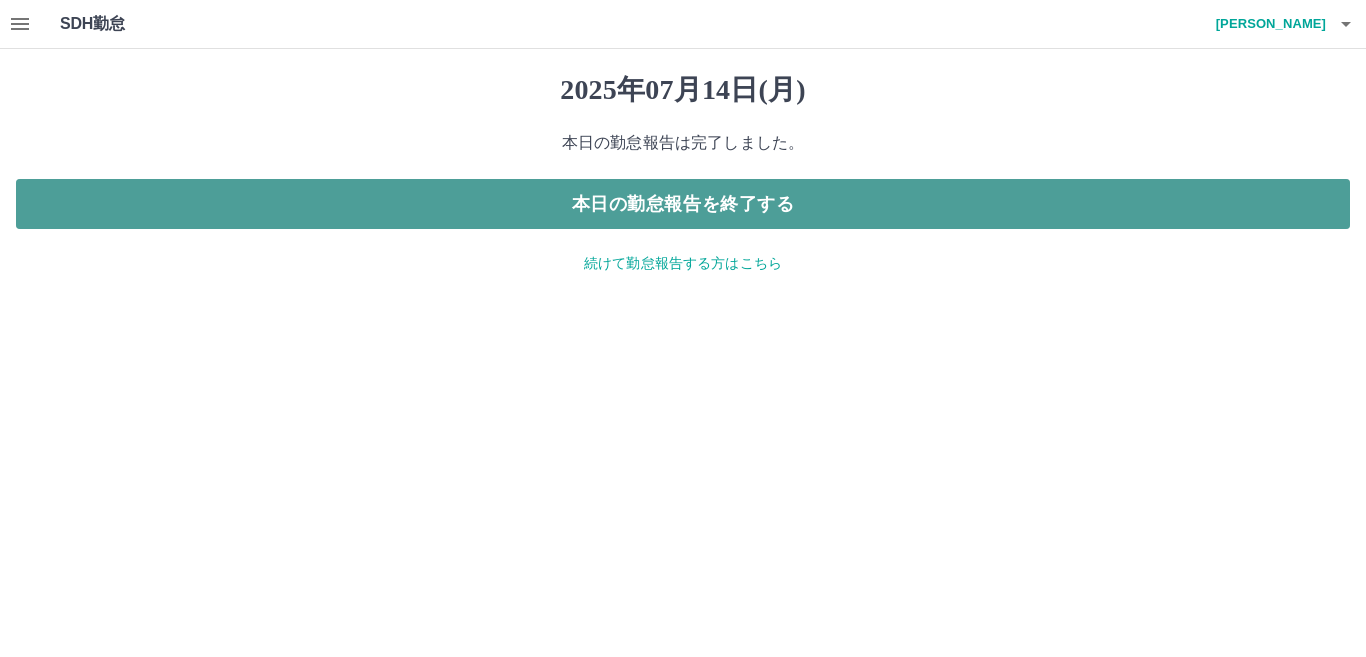 click on "本日の勤怠報告を終了する" at bounding box center (683, 204) 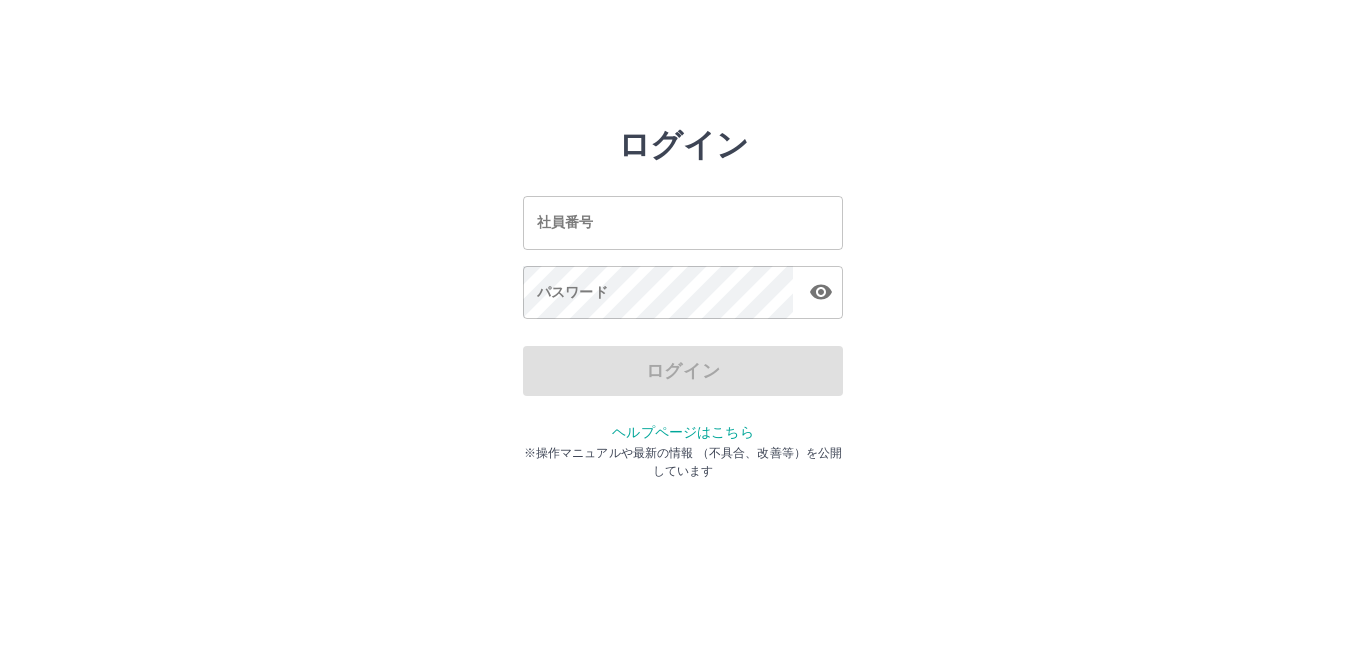 scroll, scrollTop: 0, scrollLeft: 0, axis: both 